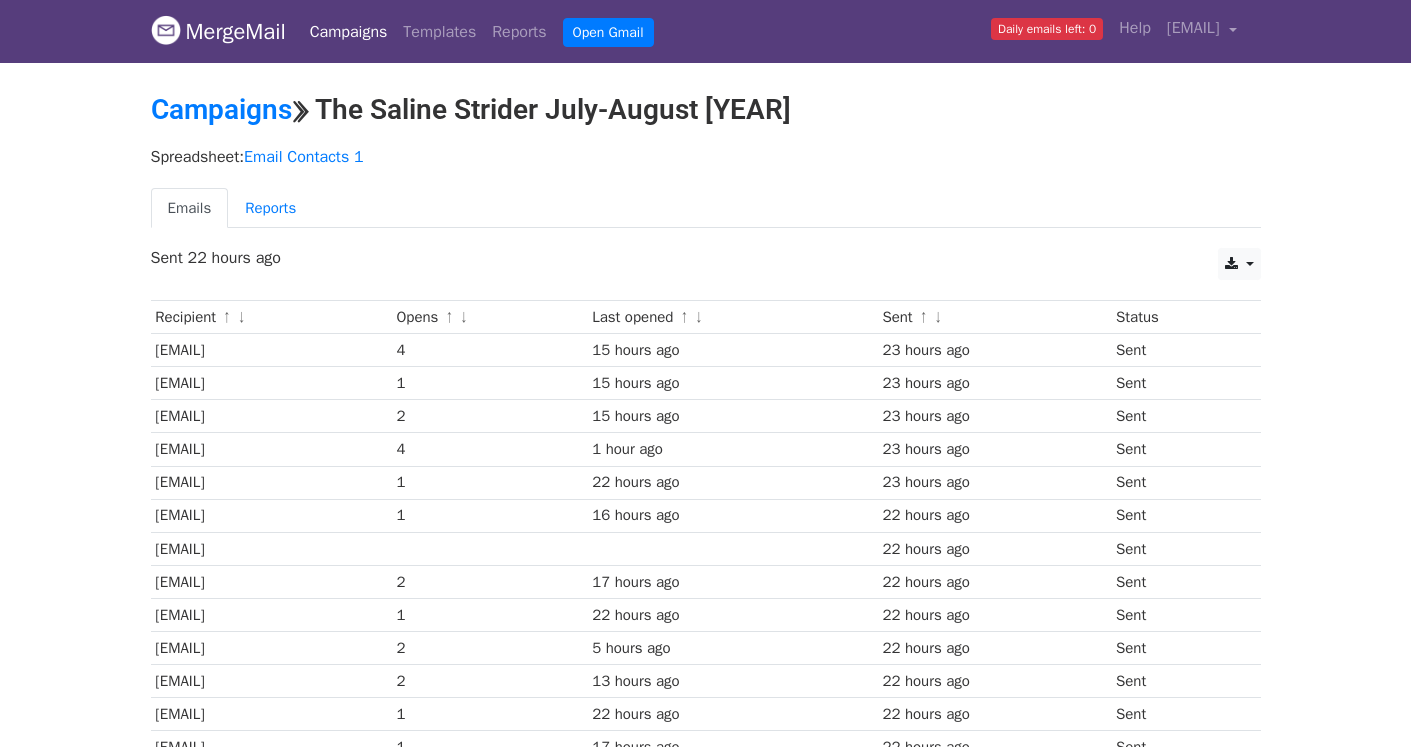 scroll, scrollTop: 0, scrollLeft: 0, axis: both 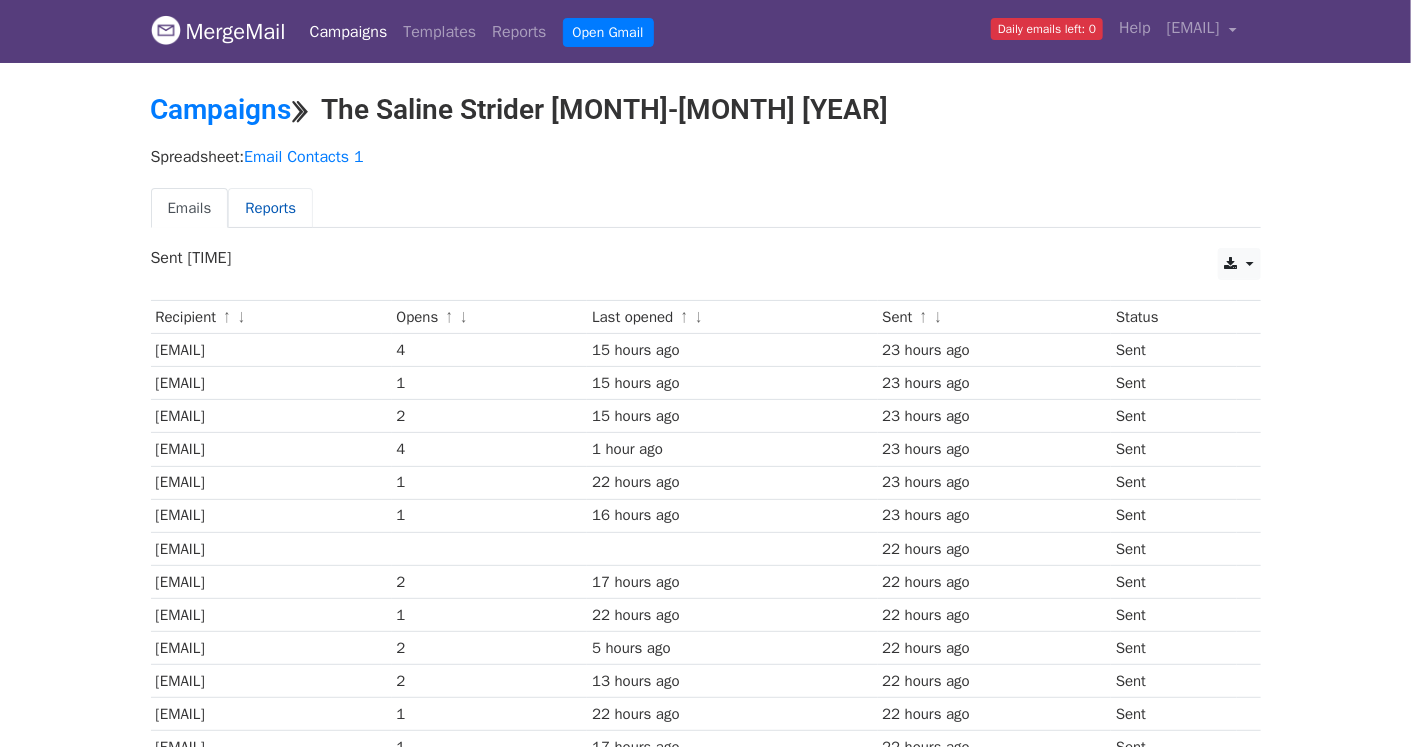 click on "Reports" at bounding box center [270, 208] 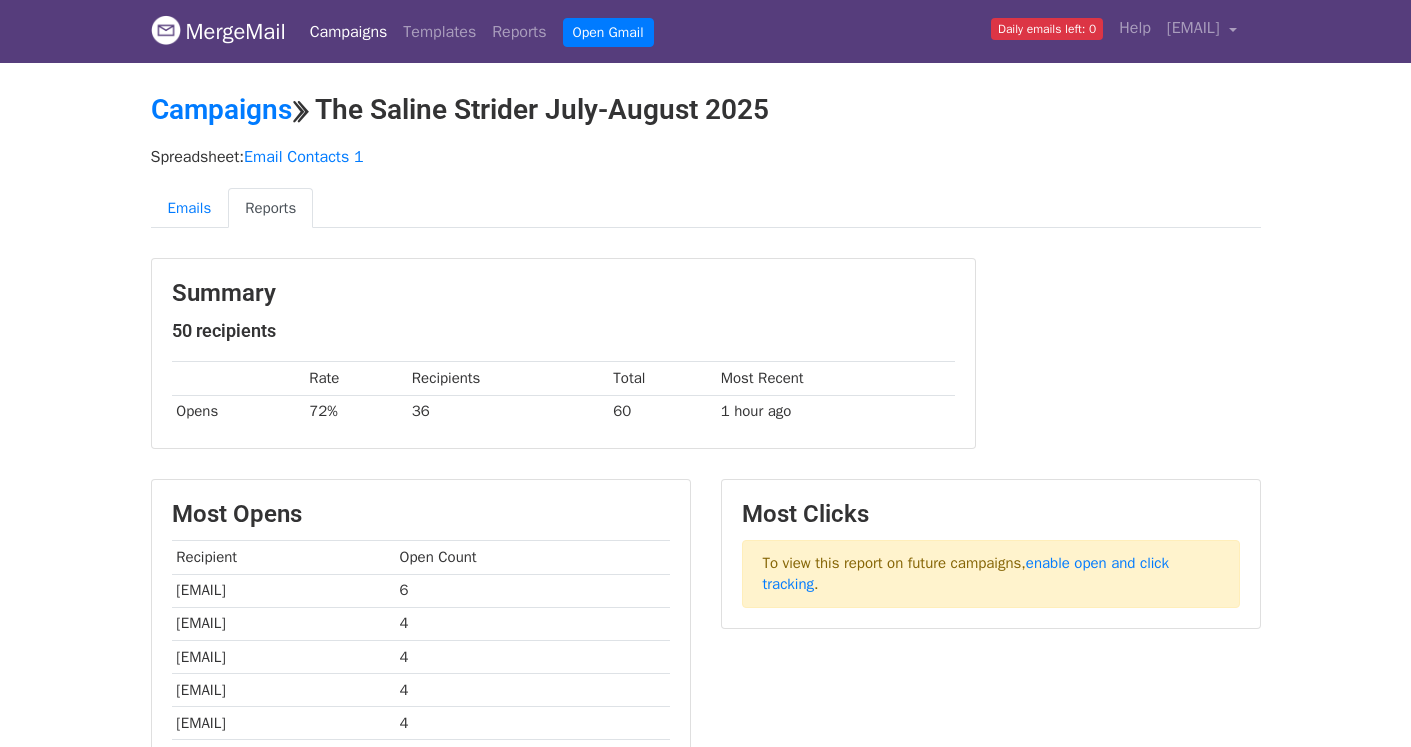 scroll, scrollTop: 0, scrollLeft: 0, axis: both 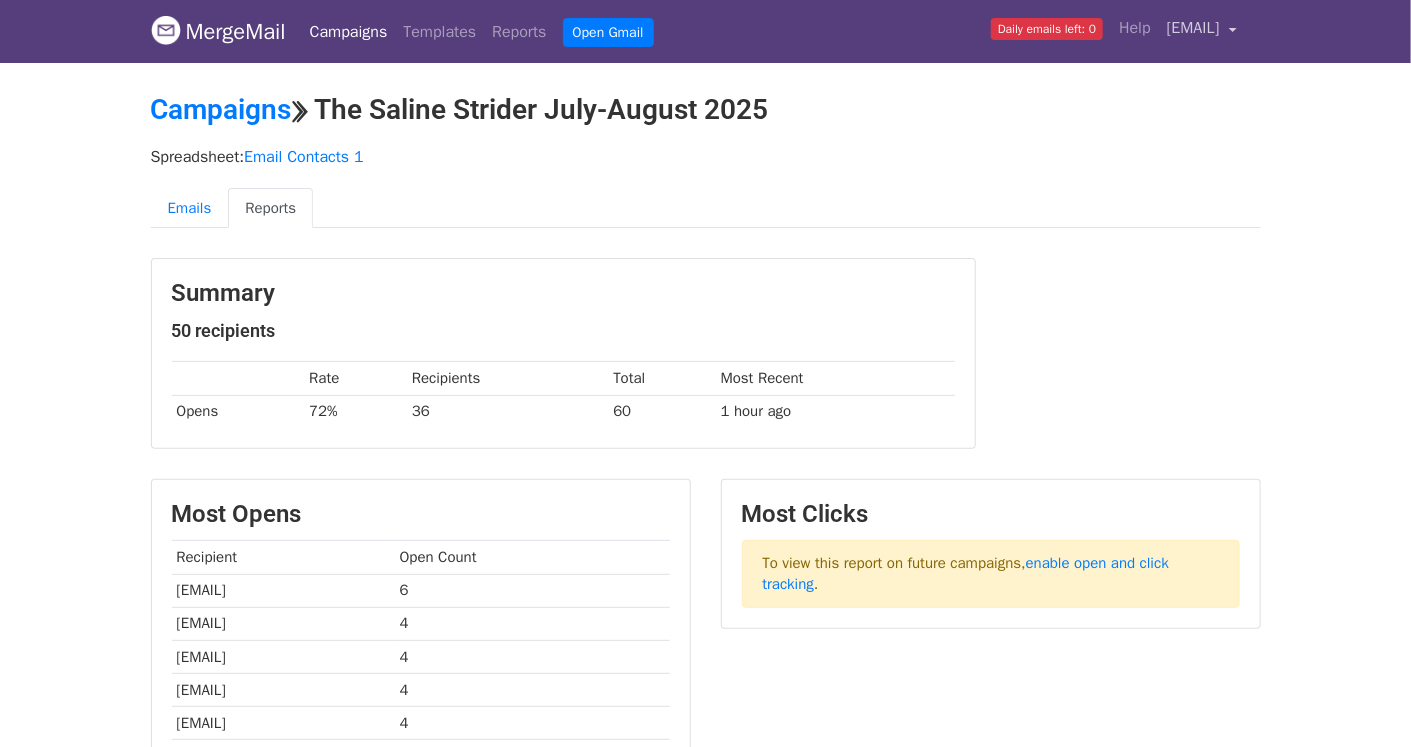 click on "[EMAIL]" at bounding box center (1202, 31) 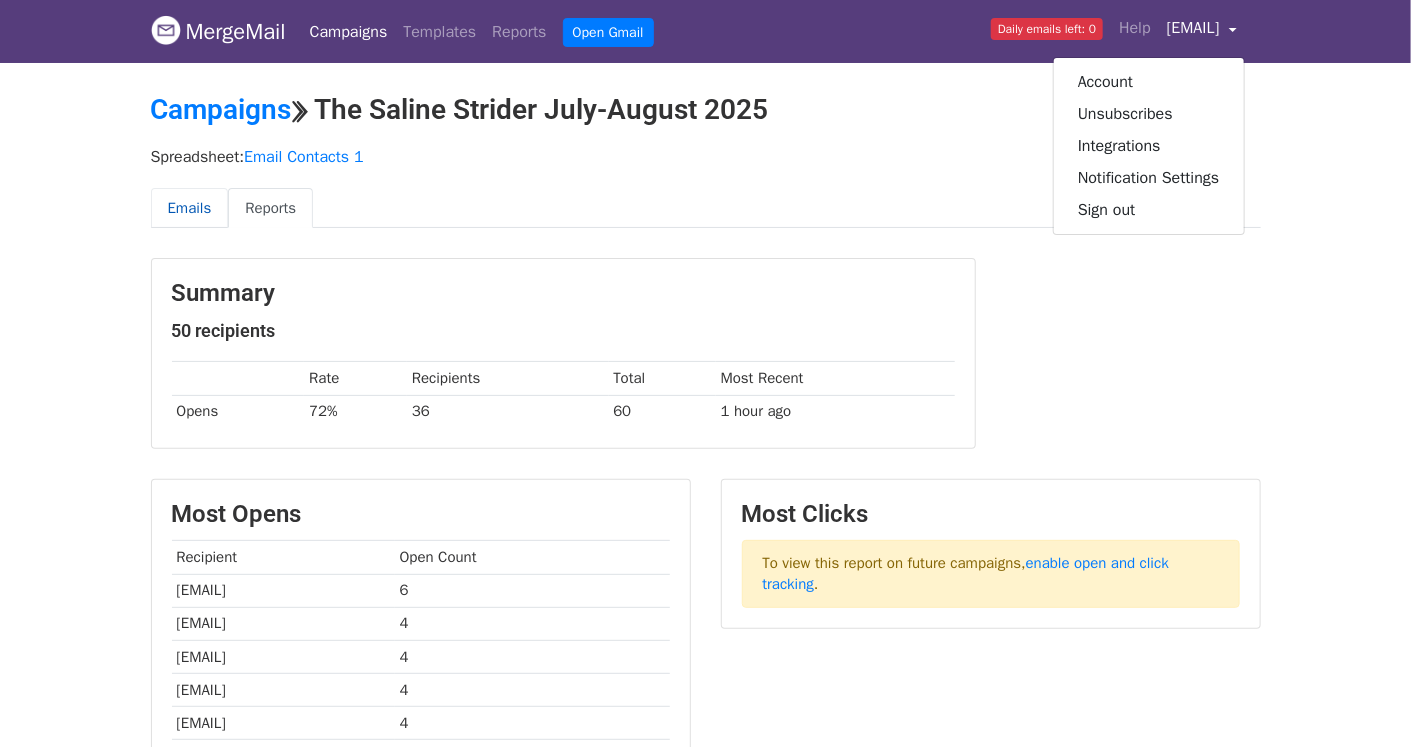 click on "Emails" at bounding box center [190, 208] 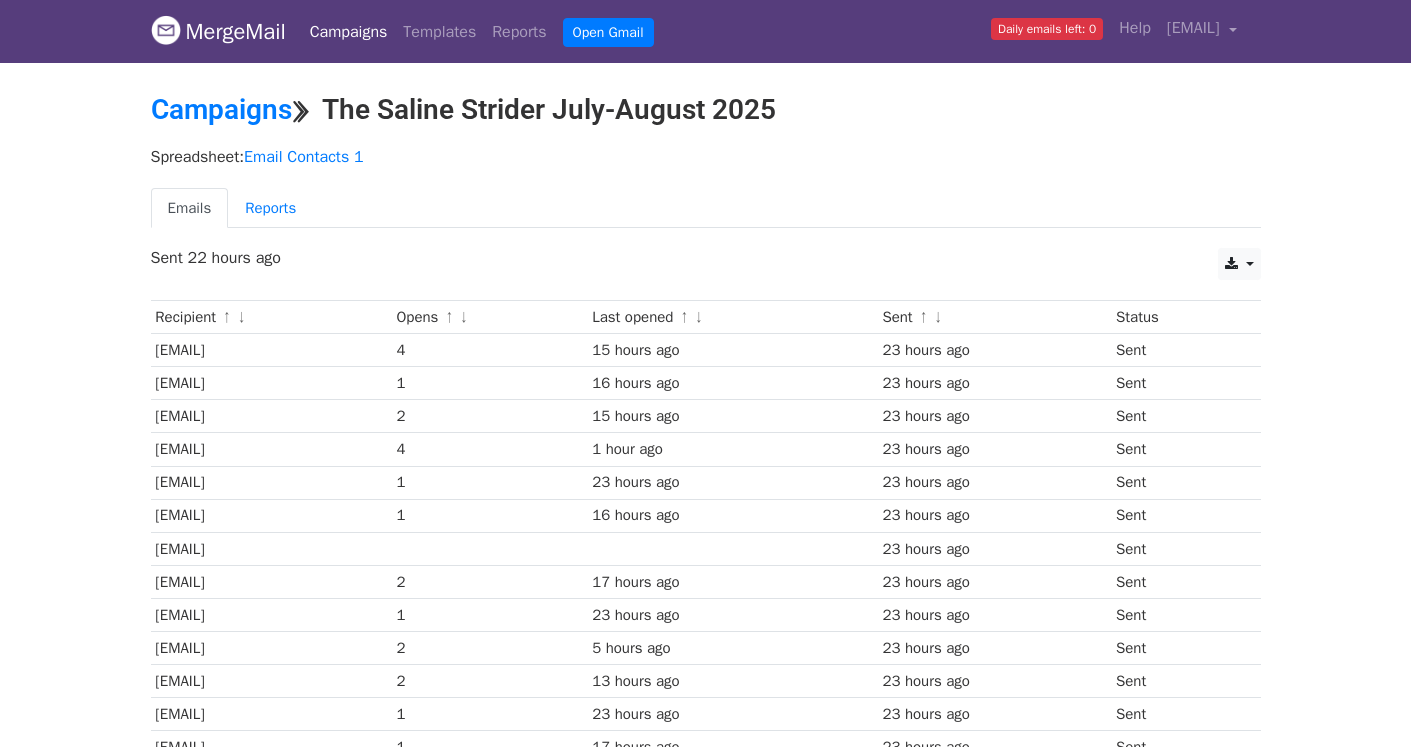 scroll, scrollTop: 0, scrollLeft: 0, axis: both 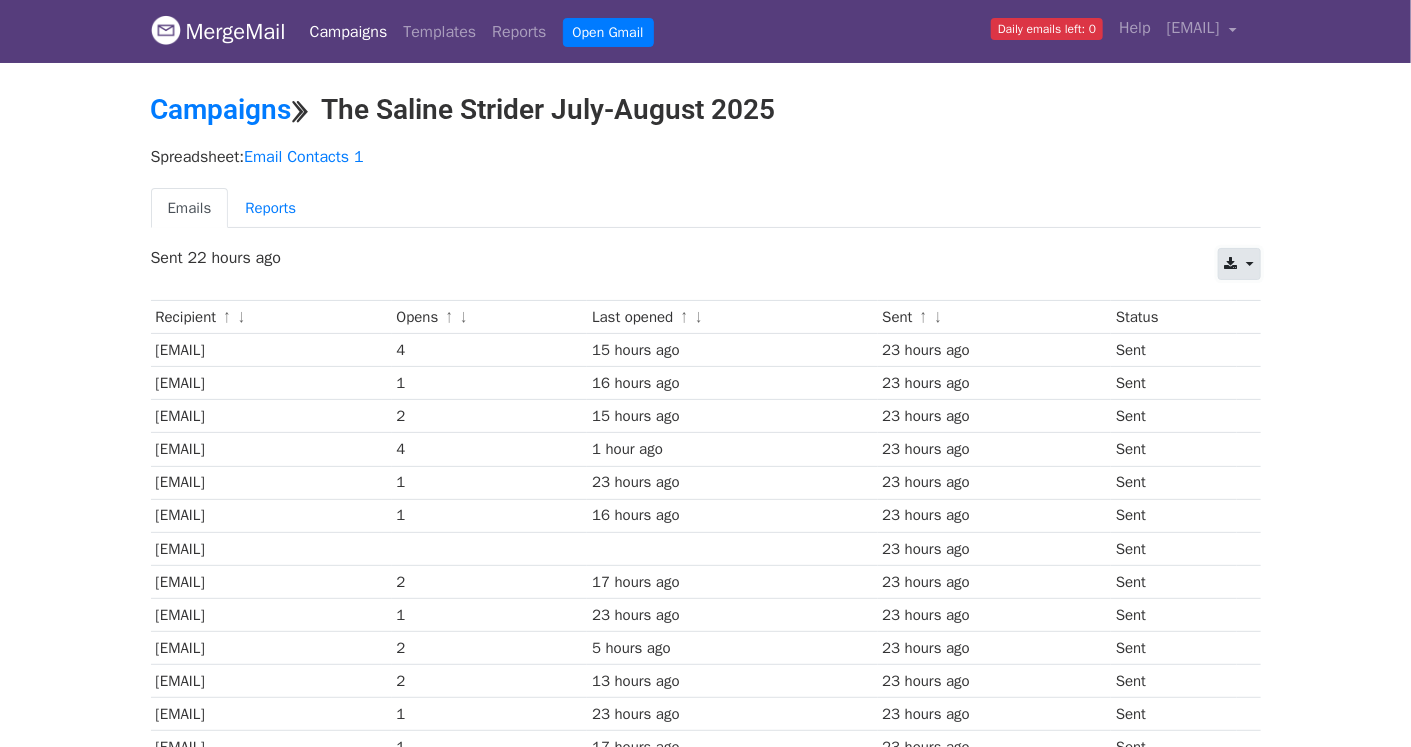 click at bounding box center [1239, 264] 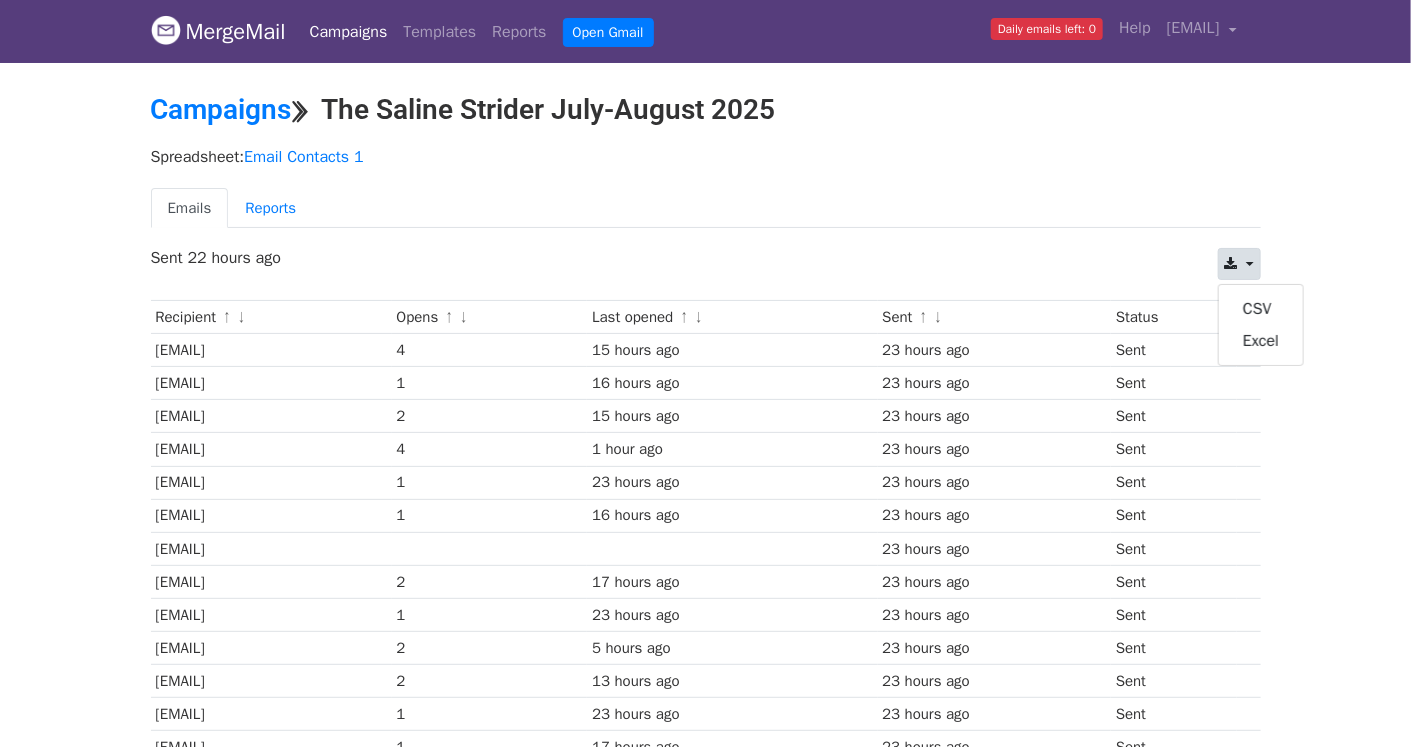 click on "MergeMail
Campaigns
Templates
Reports
Open Gmail
Daily emails left: 0
Help
thesalinestrider@gmail.com
Account
Unsubscribes
Integrations
Notification Settings
Sign out
New Features
You're all caught up!
Scheduled Campaigns
Schedule your emails to be sent later.
Read more
Account Reports
View reports across all of your campaigns to find highly-engaged recipients and to see which templates and campaigns have the most clicks and opens.
Read more
View my reports
Template Editor
Create beautiful emails using our powerful template editor.
Read more
View my templates
Campaigns
⟫
The Saline Strider July-August 2025
Spreadsheet:
Email Contacts 1
Emails
Reports
CSV
Excel
Sent
22 hours ago
Recipient
↑" at bounding box center (705, 1042) 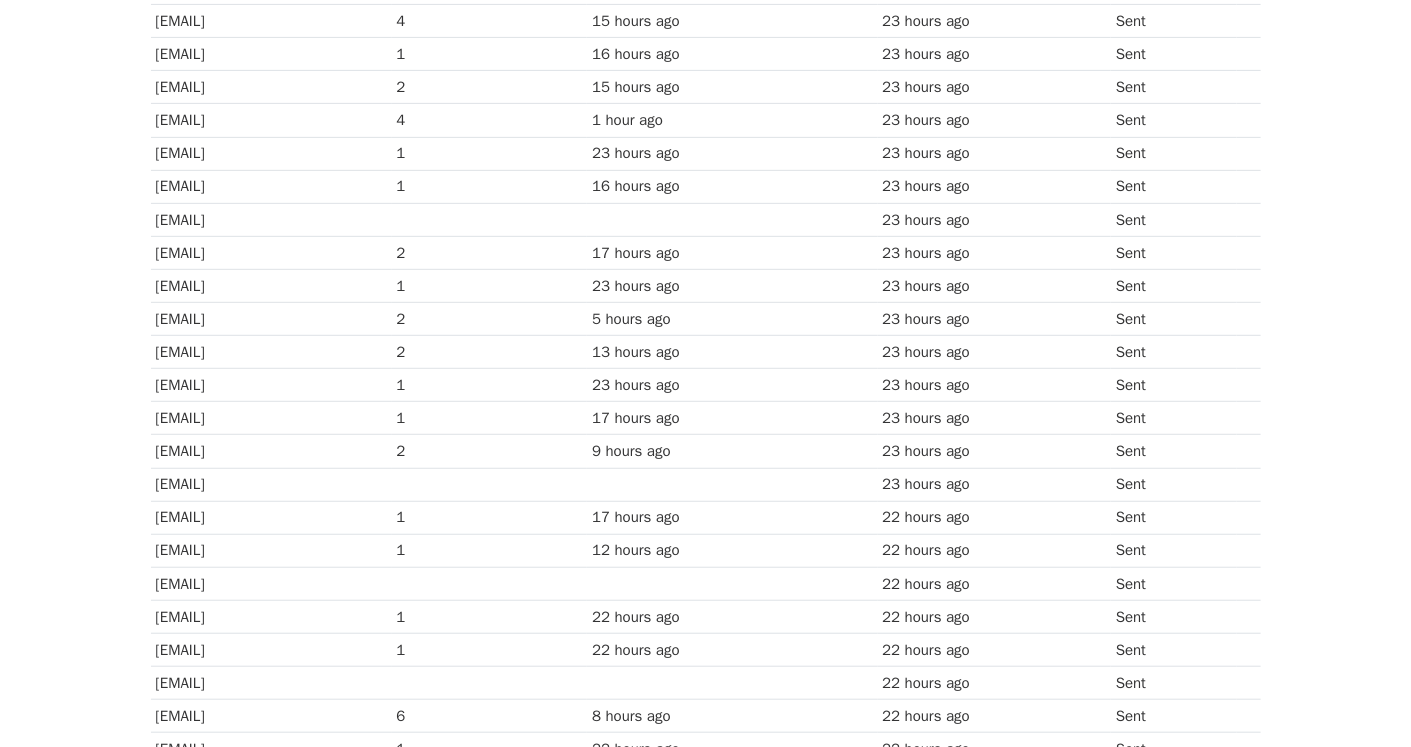 scroll, scrollTop: 0, scrollLeft: 0, axis: both 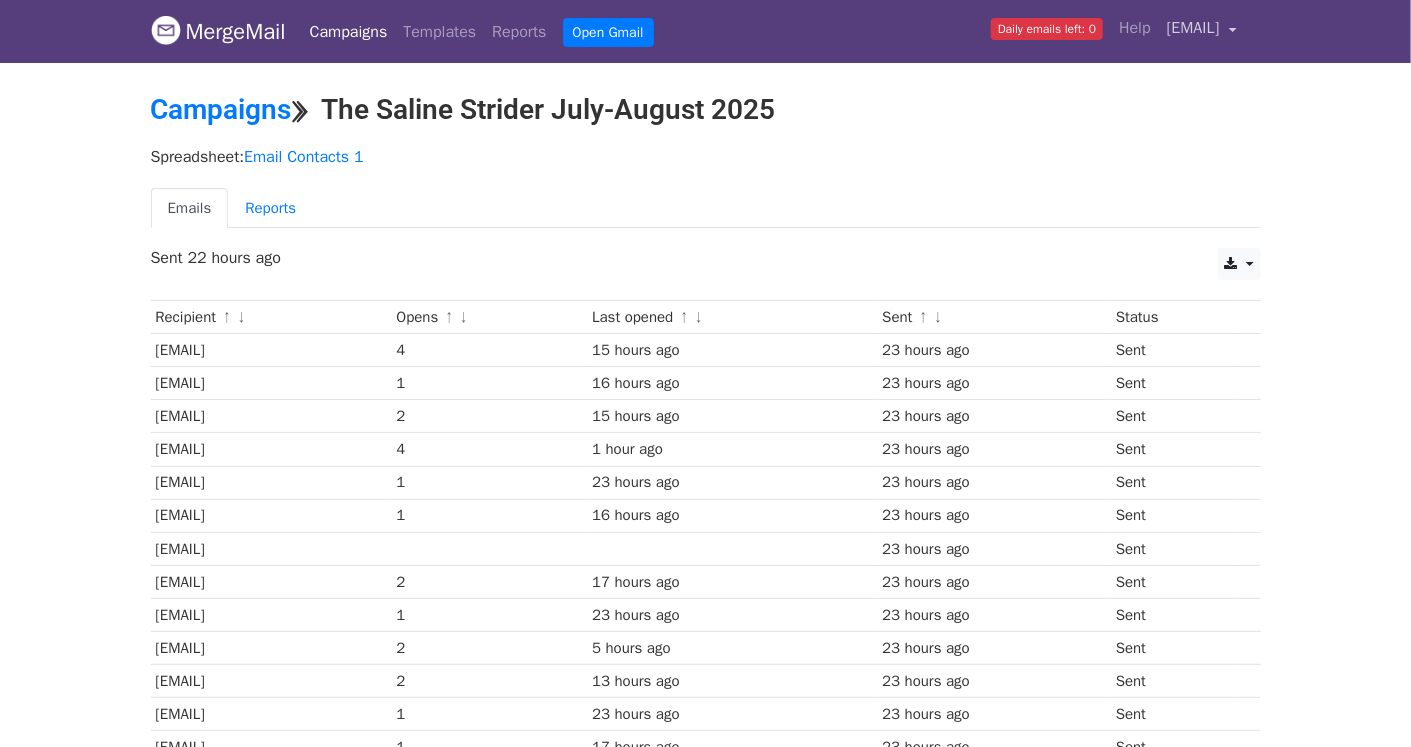 click on "[EMAIL]" at bounding box center (1202, 31) 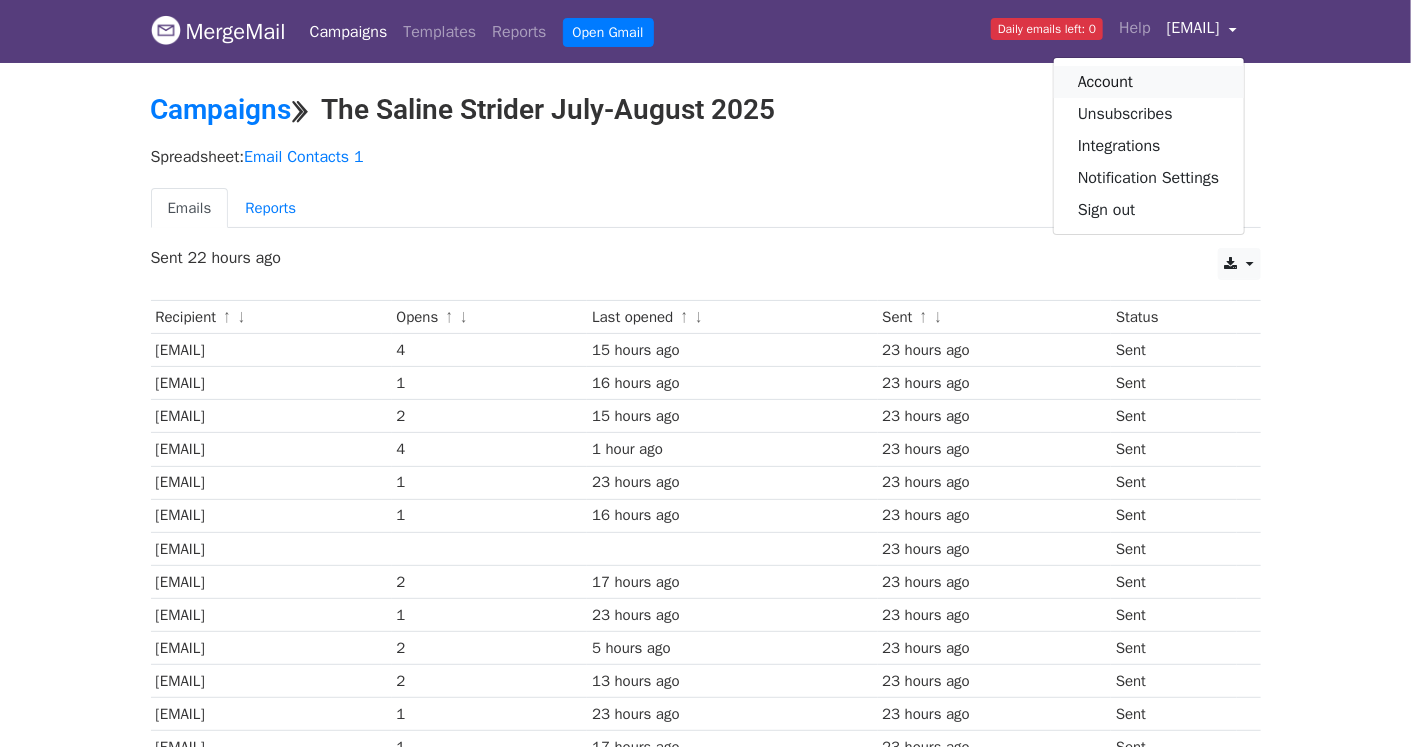 click on "Account" at bounding box center [1149, 82] 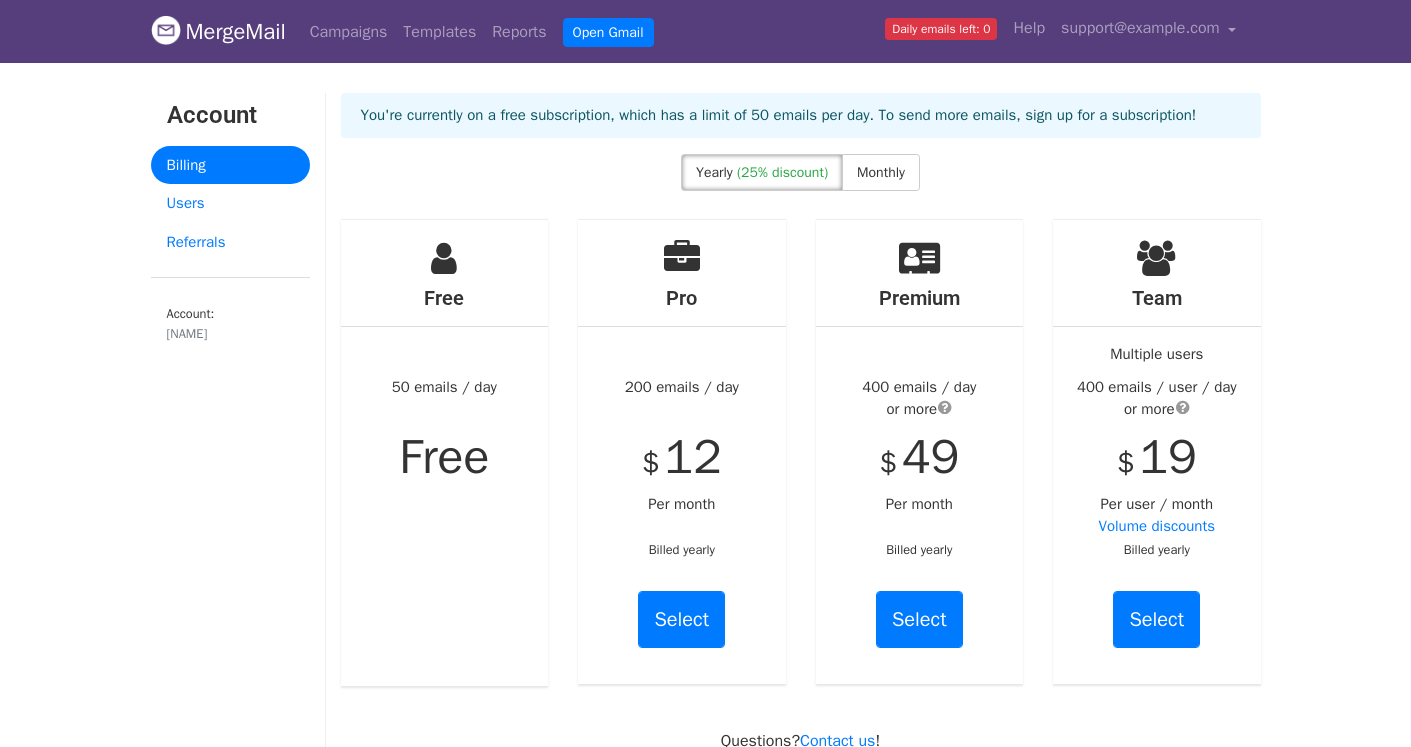 scroll, scrollTop: 0, scrollLeft: 0, axis: both 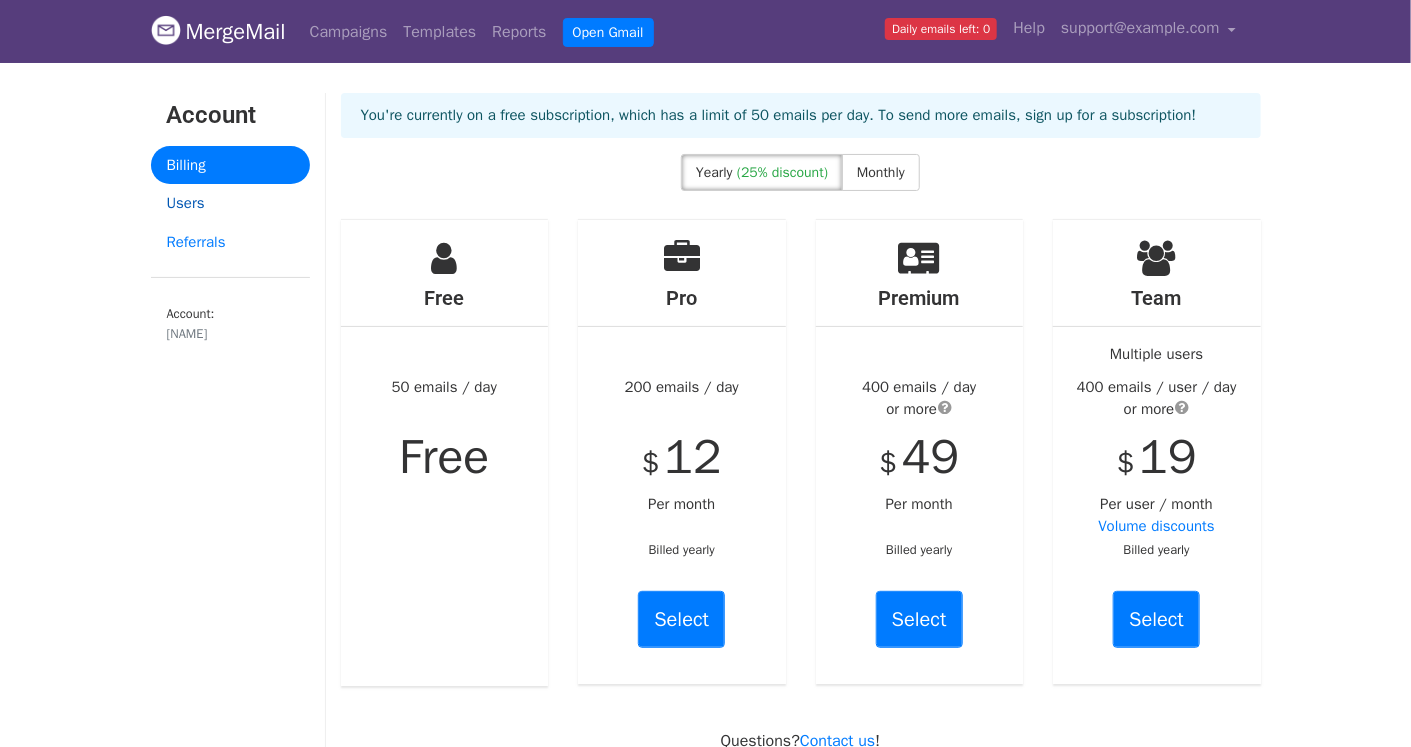 click on "Users" at bounding box center [230, 203] 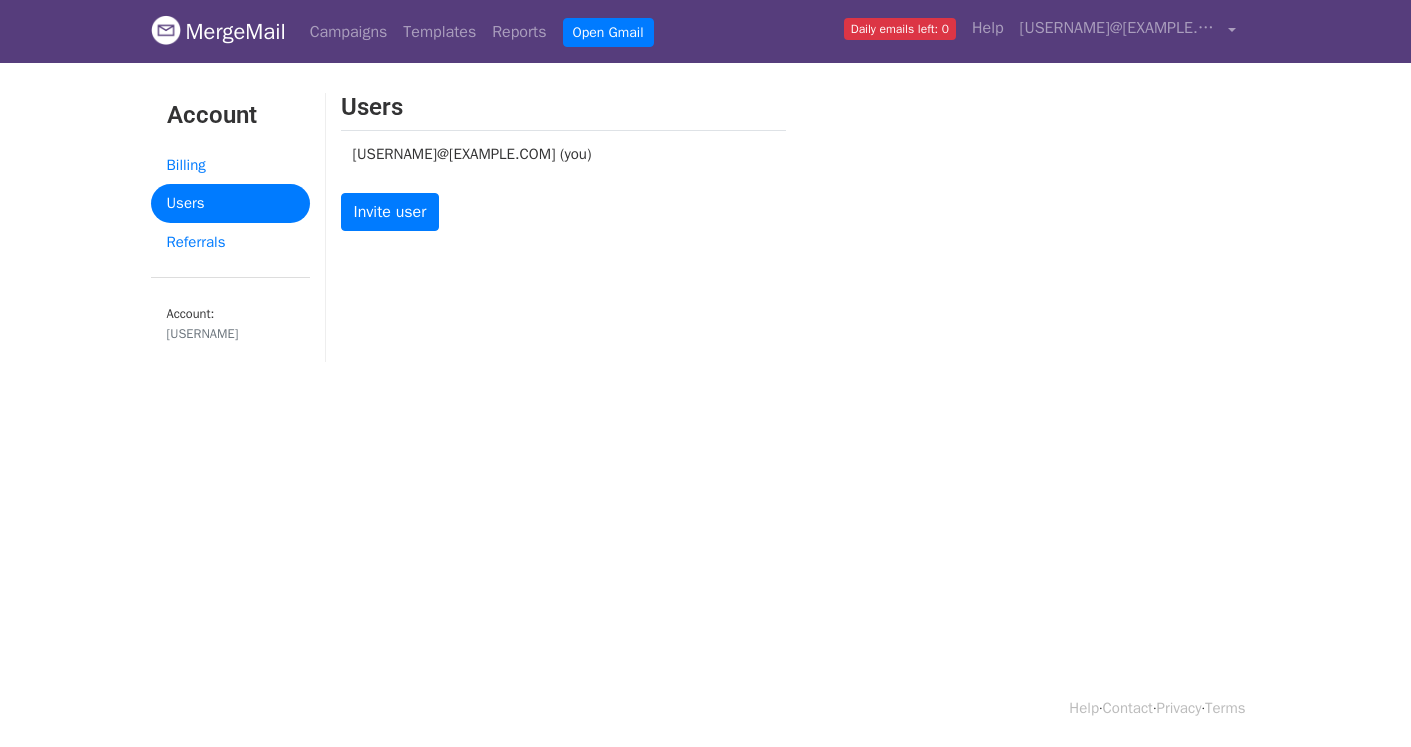 scroll, scrollTop: 0, scrollLeft: 0, axis: both 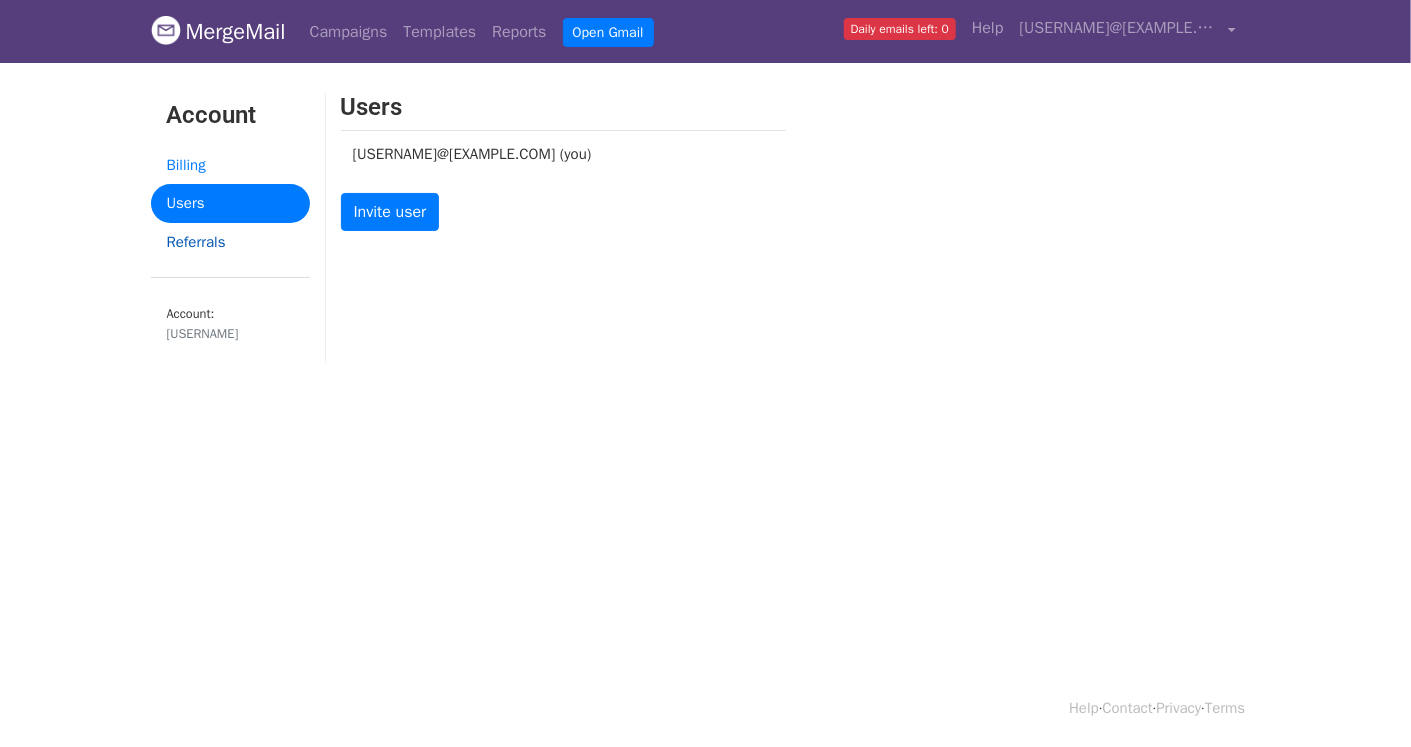 click on "Referrals" at bounding box center (230, 242) 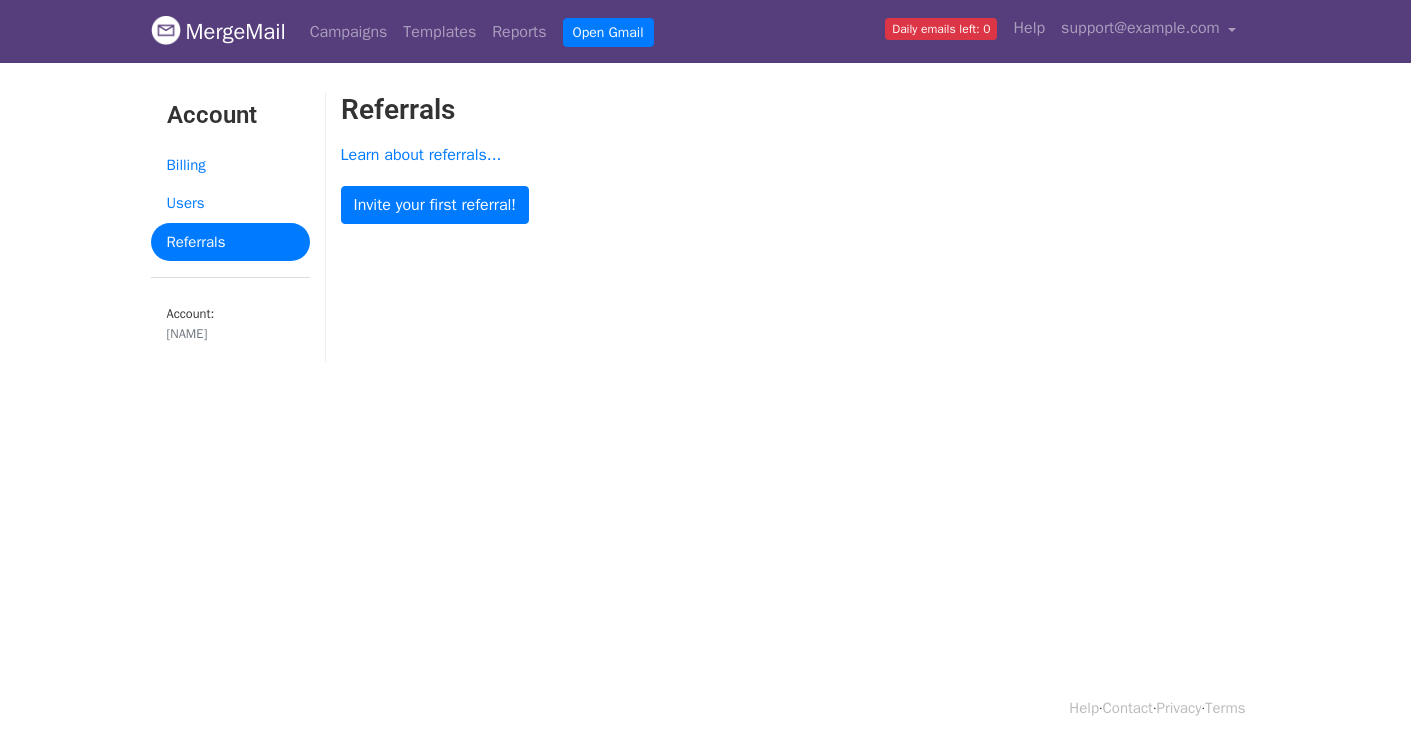 scroll, scrollTop: 0, scrollLeft: 0, axis: both 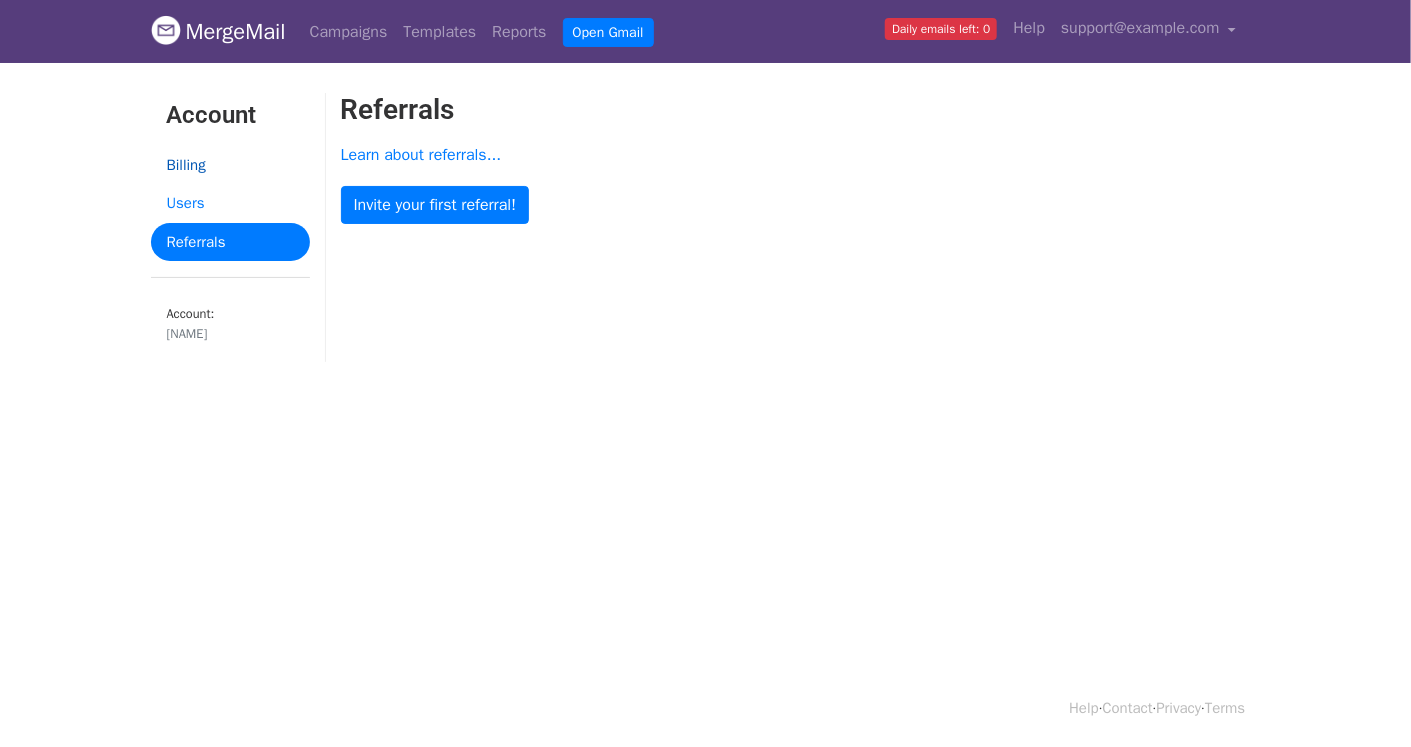 click on "Billing" at bounding box center (230, 165) 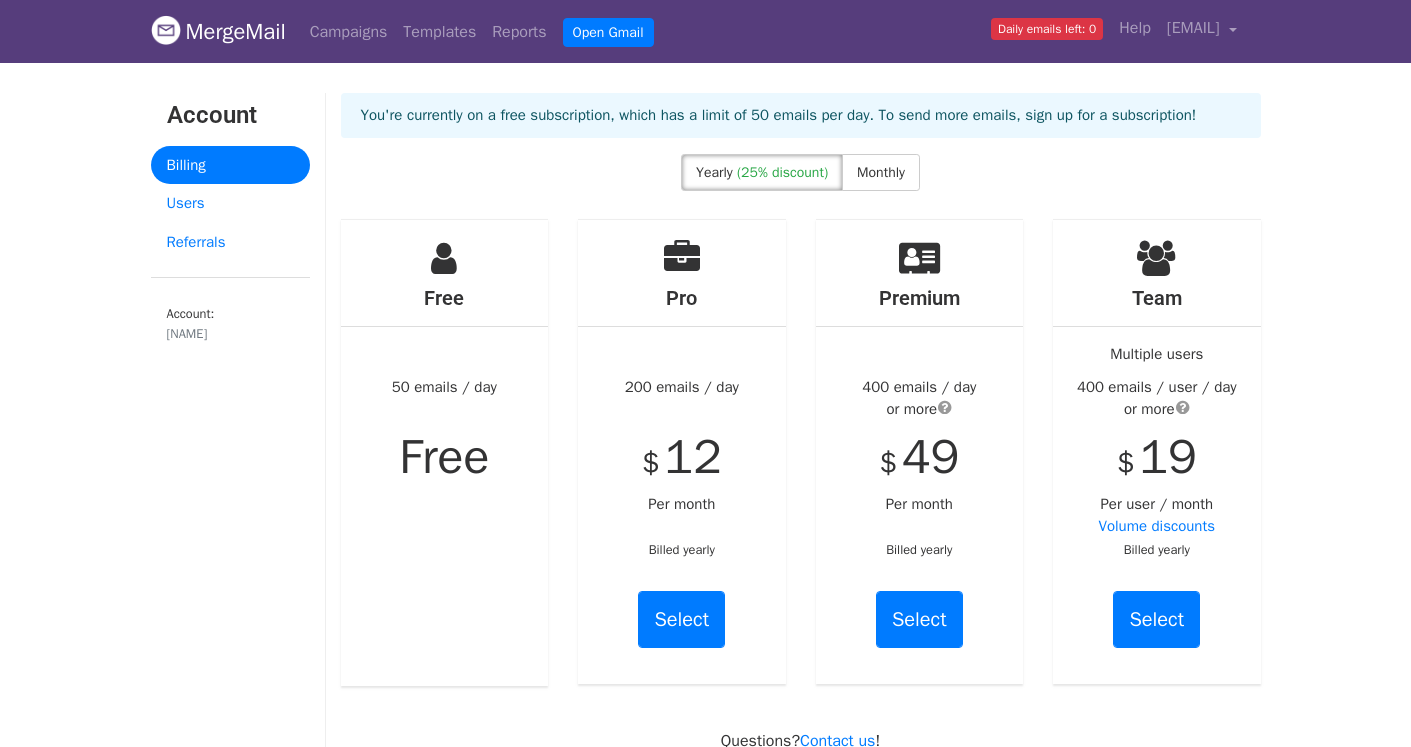 scroll, scrollTop: 0, scrollLeft: 0, axis: both 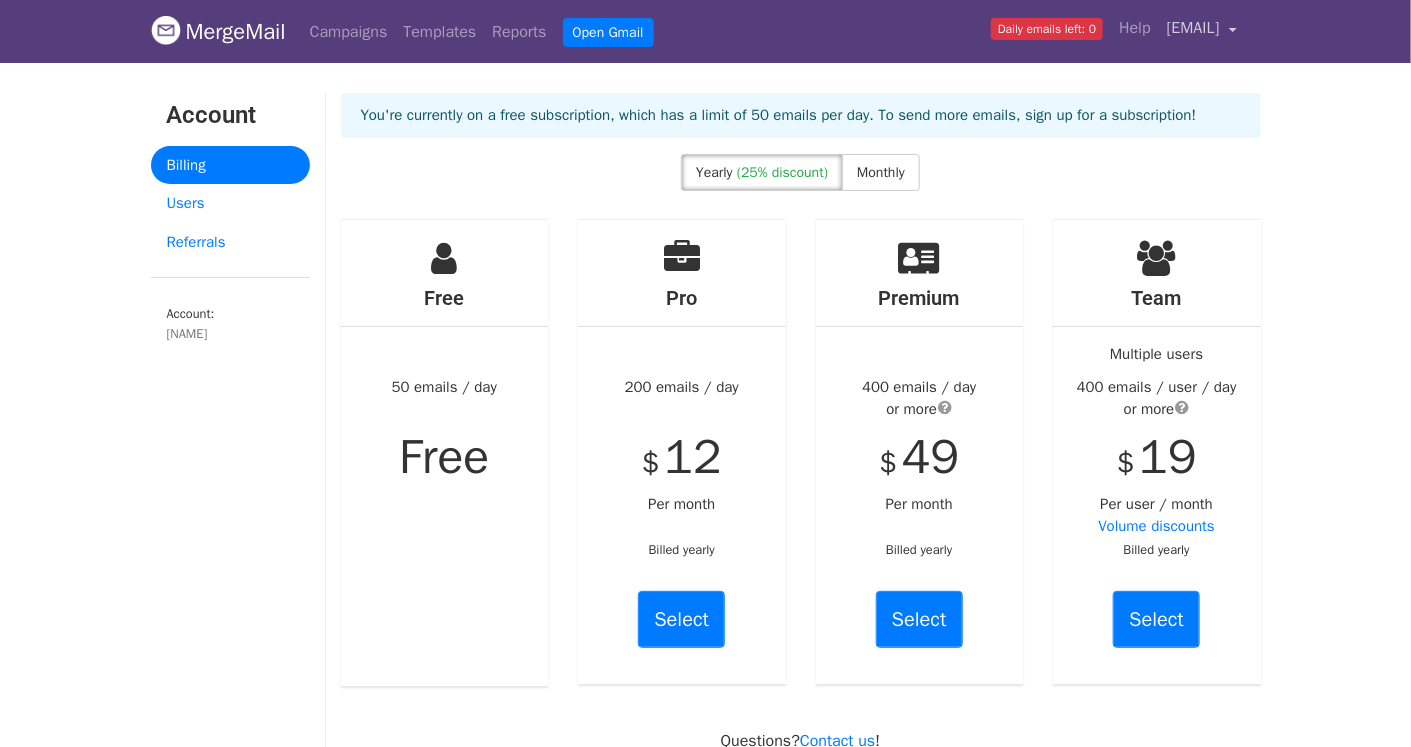 click on "[EMAIL]" at bounding box center [1193, 28] 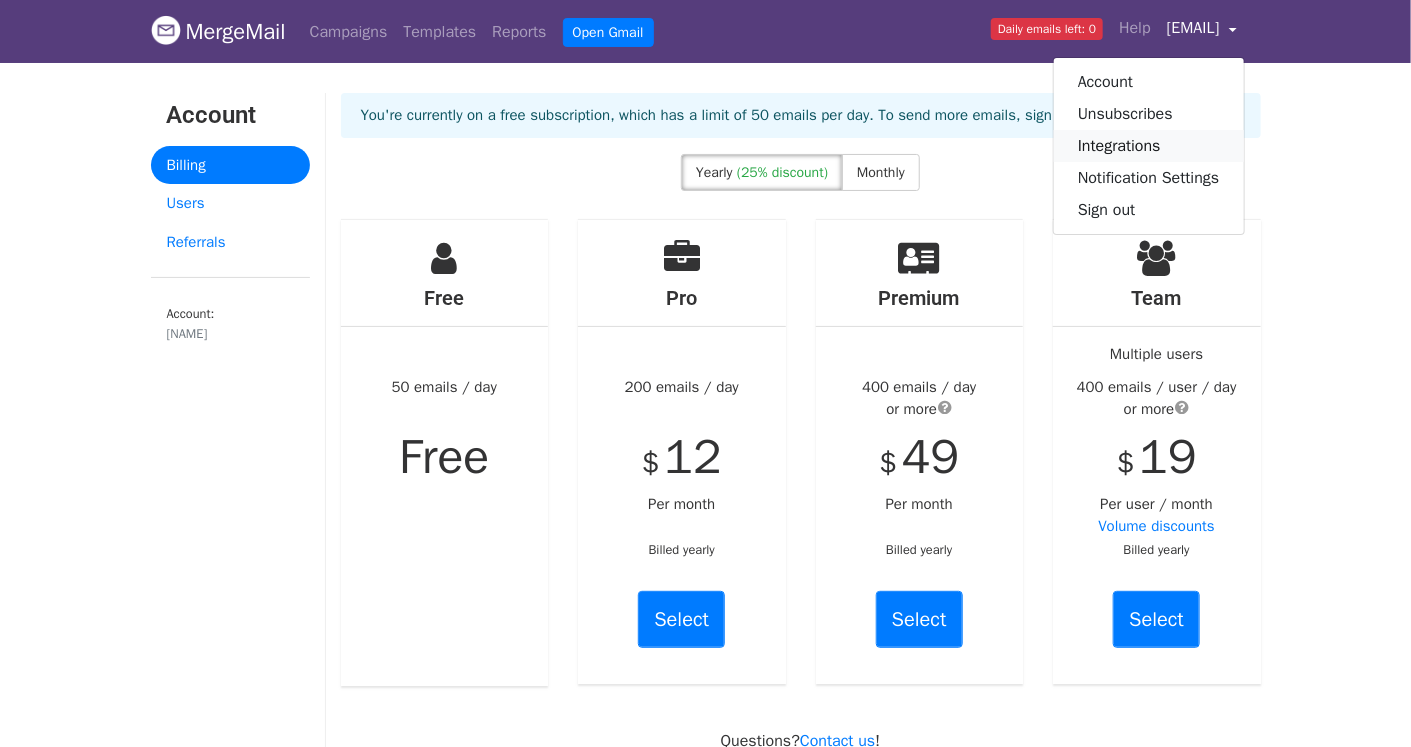 click on "Integrations" at bounding box center (1149, 146) 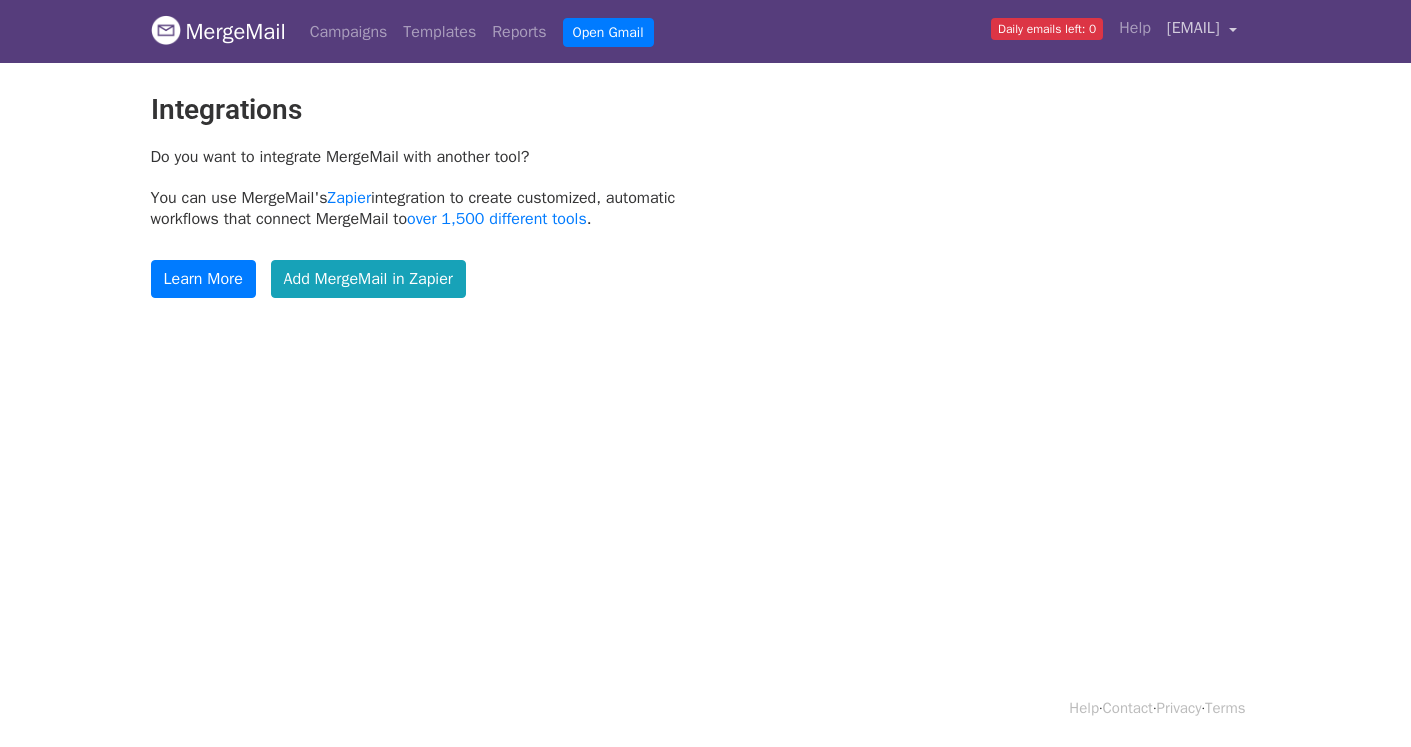 scroll, scrollTop: 0, scrollLeft: 0, axis: both 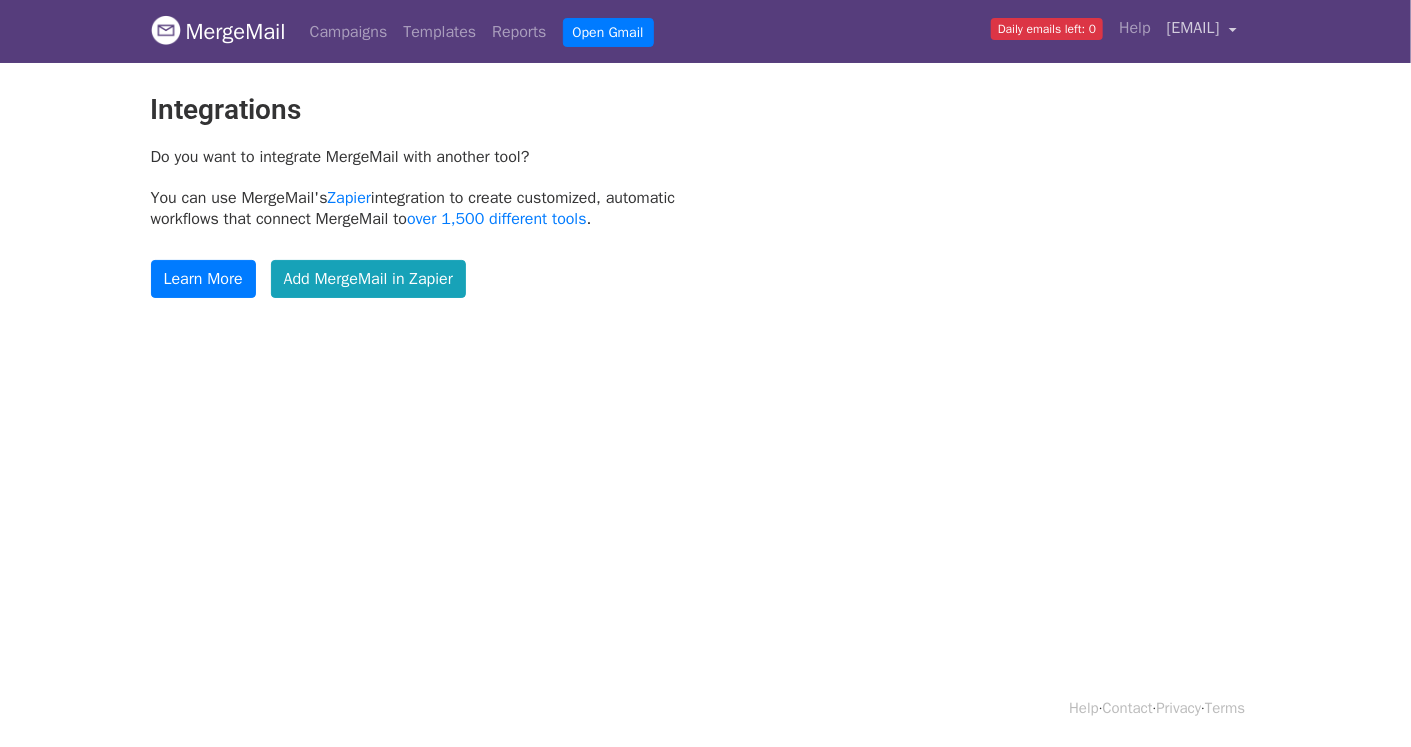 click on "[EMAIL]" at bounding box center (1193, 28) 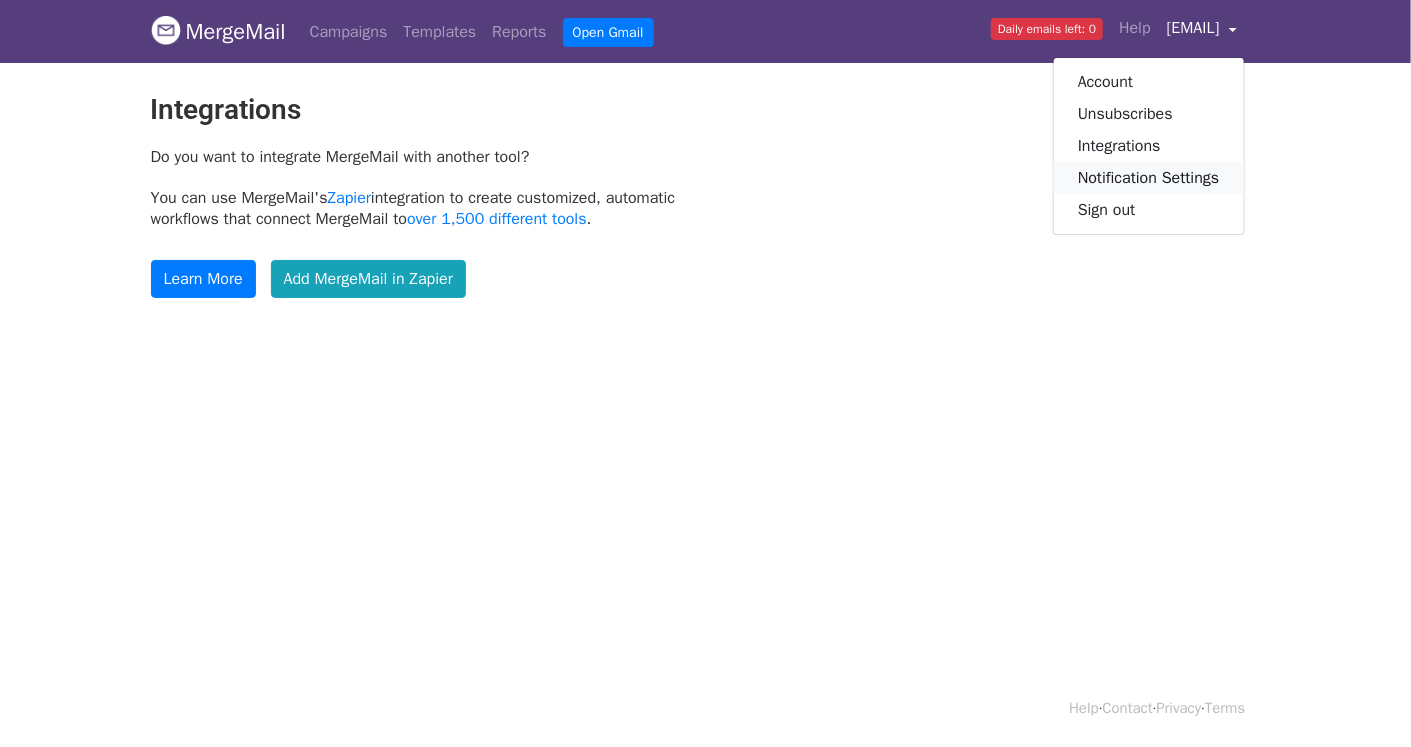 click on "Notification Settings" at bounding box center (1149, 178) 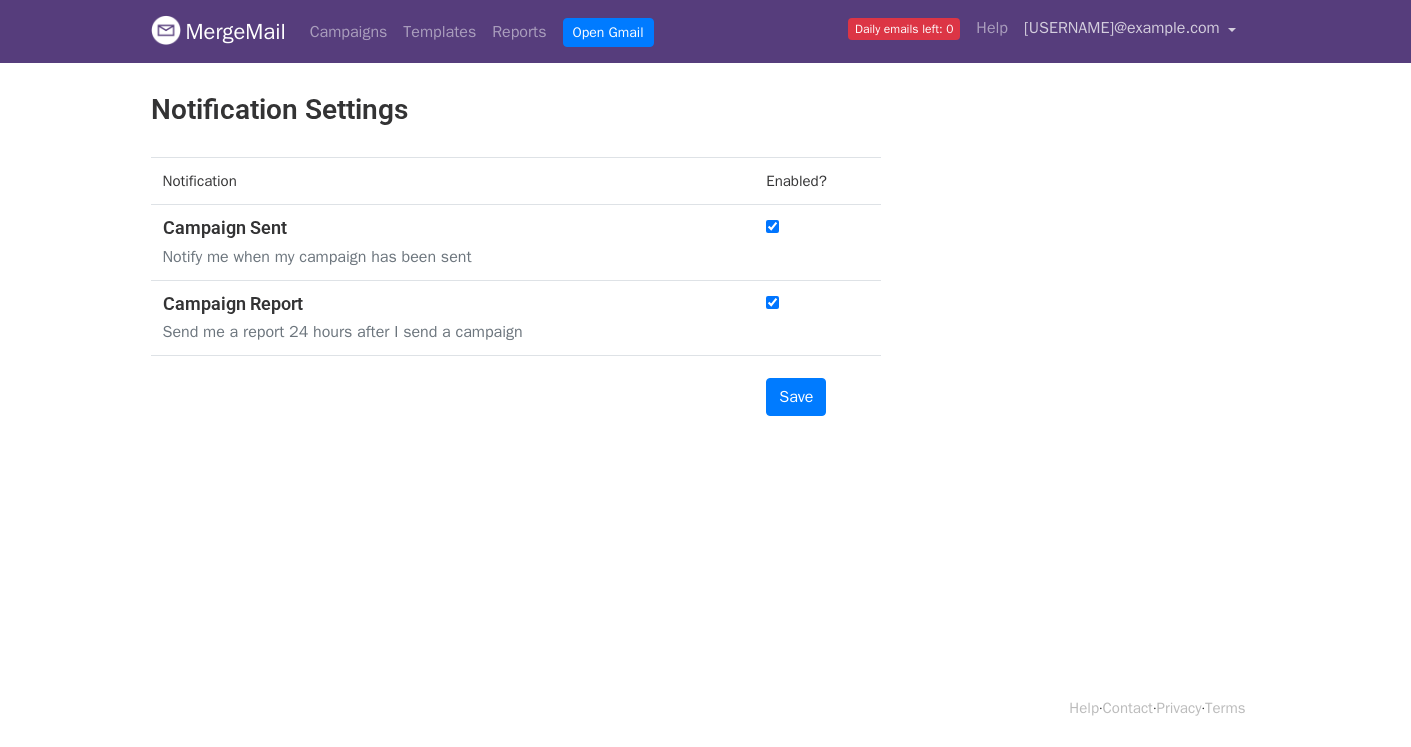 scroll, scrollTop: 0, scrollLeft: 0, axis: both 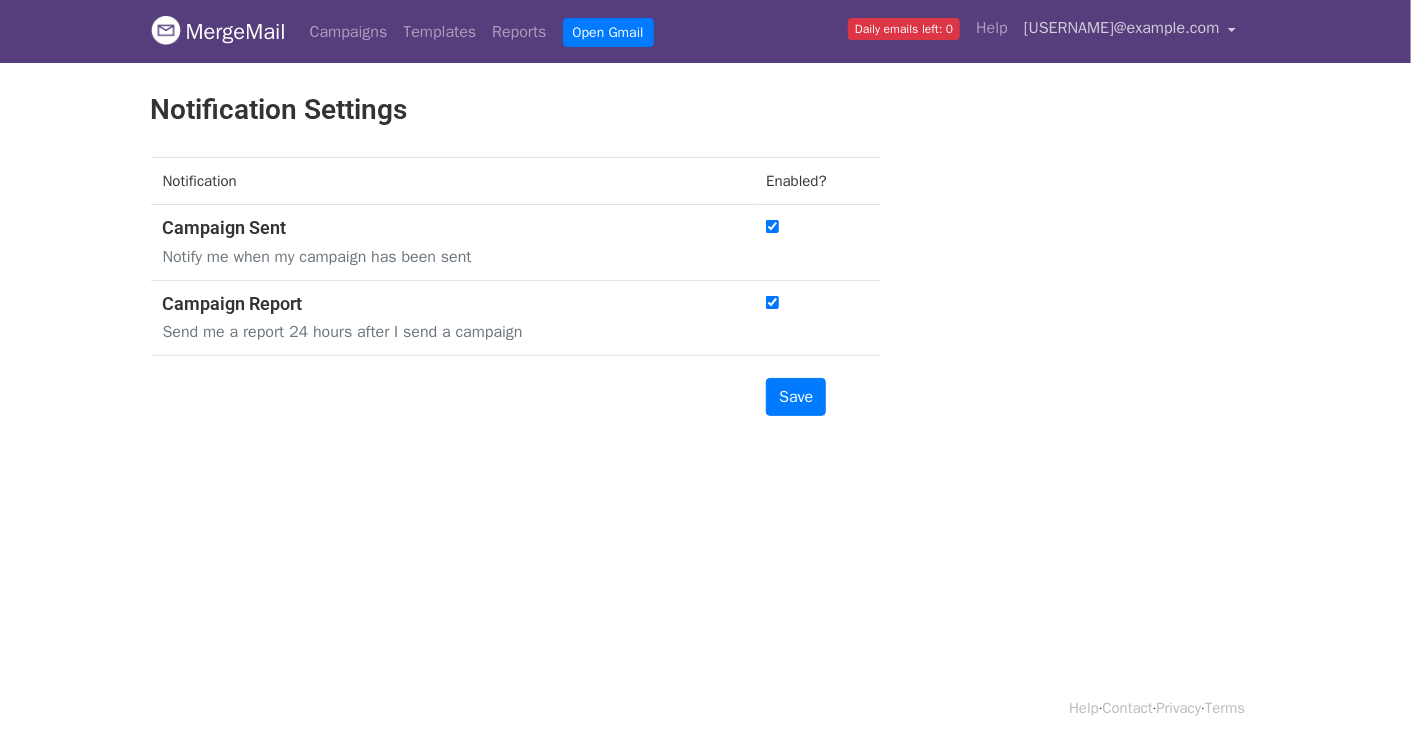 click on "[USERNAME]@example.com" at bounding box center [1122, 28] 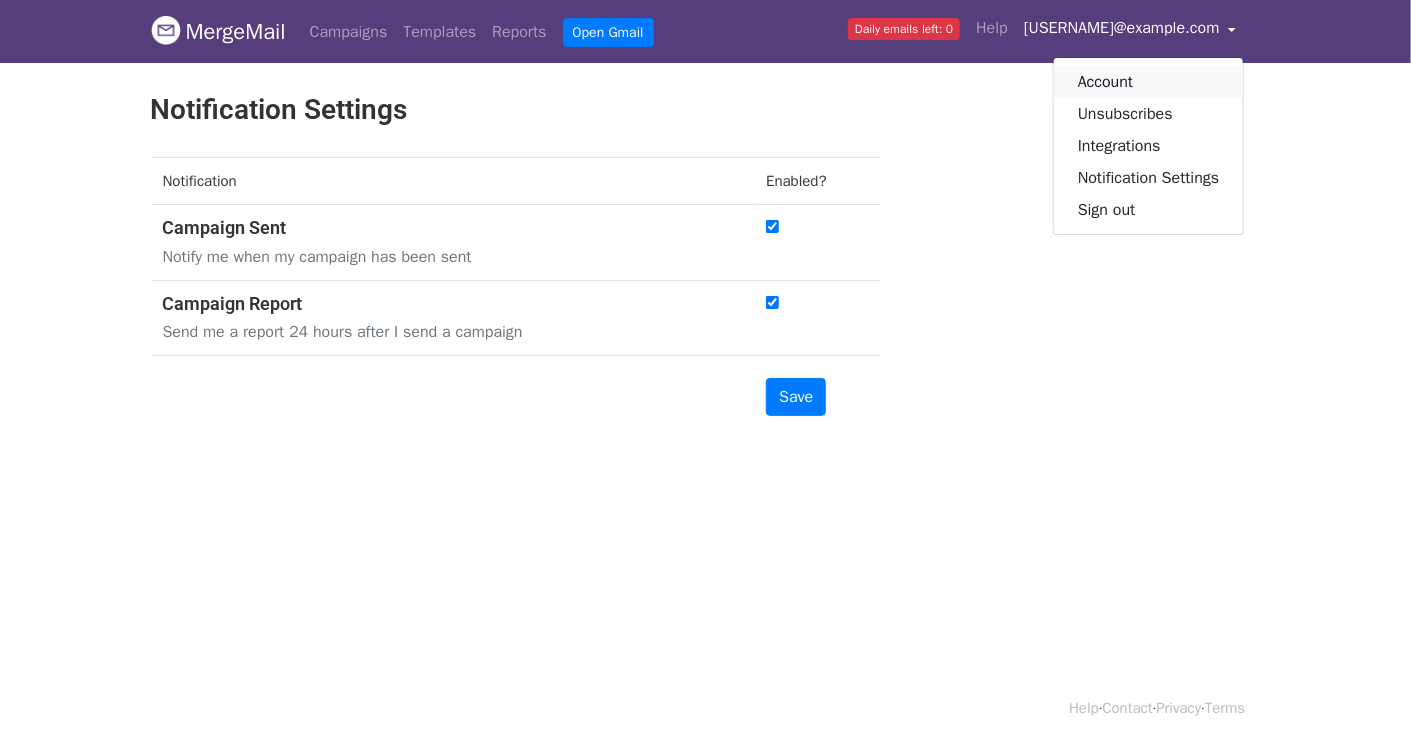 click on "Account" at bounding box center [1149, 82] 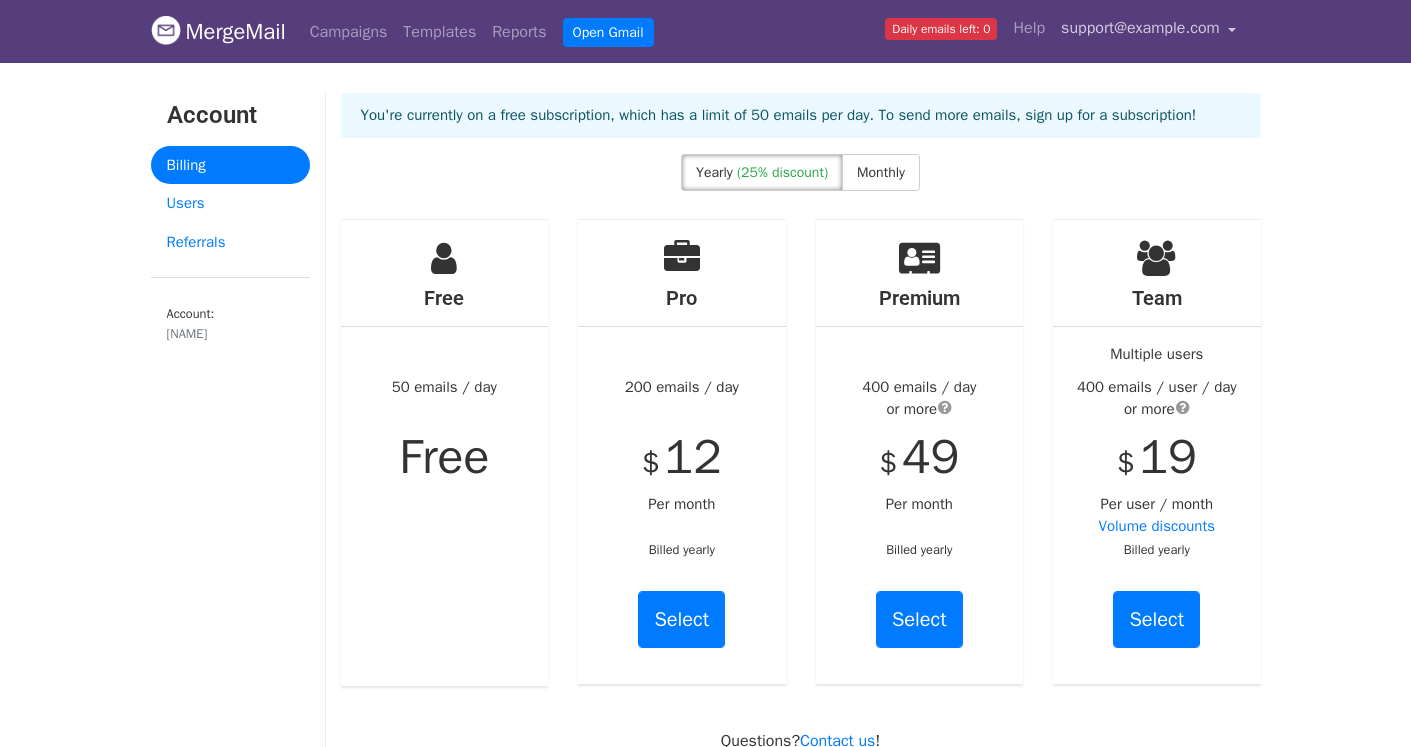 scroll, scrollTop: 0, scrollLeft: 0, axis: both 